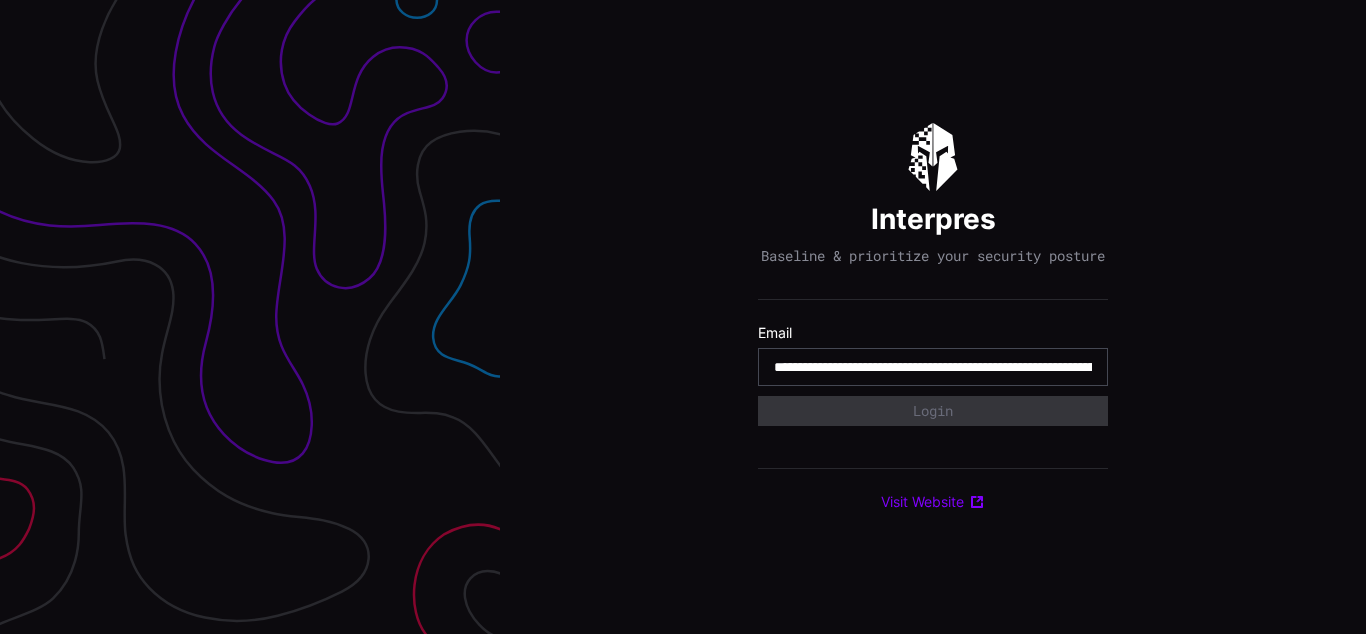 click on "**********" at bounding box center [933, 367] 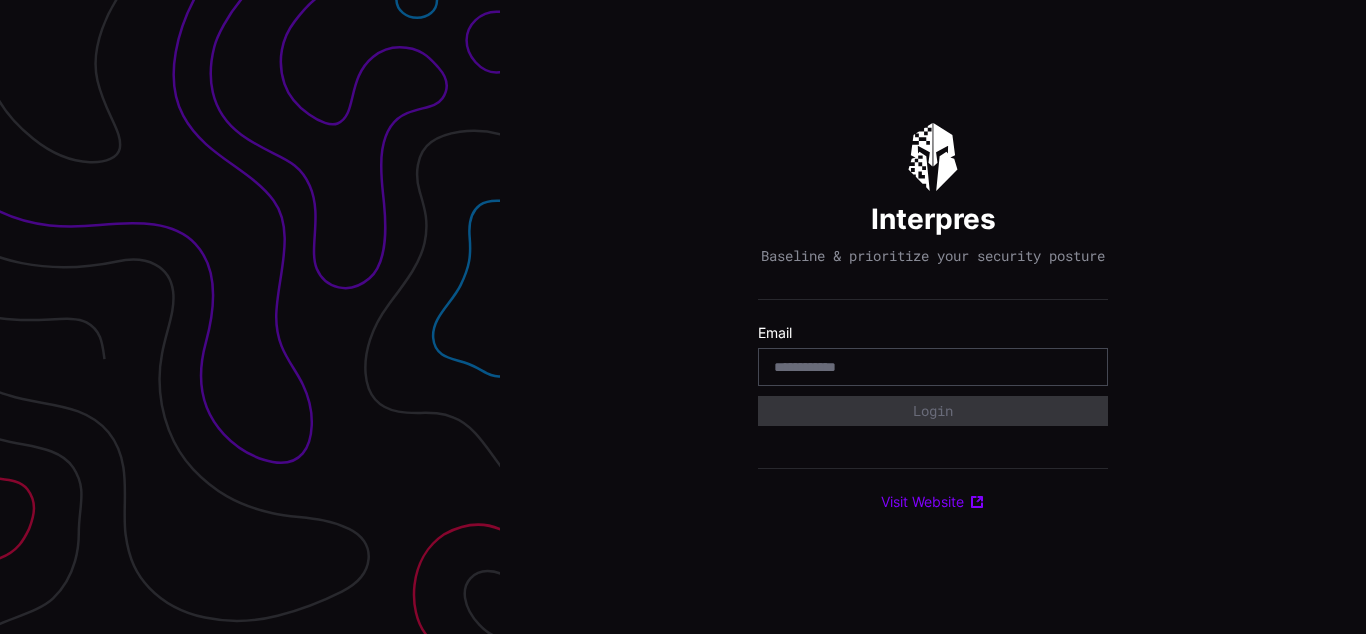 scroll, scrollTop: 0, scrollLeft: 0, axis: both 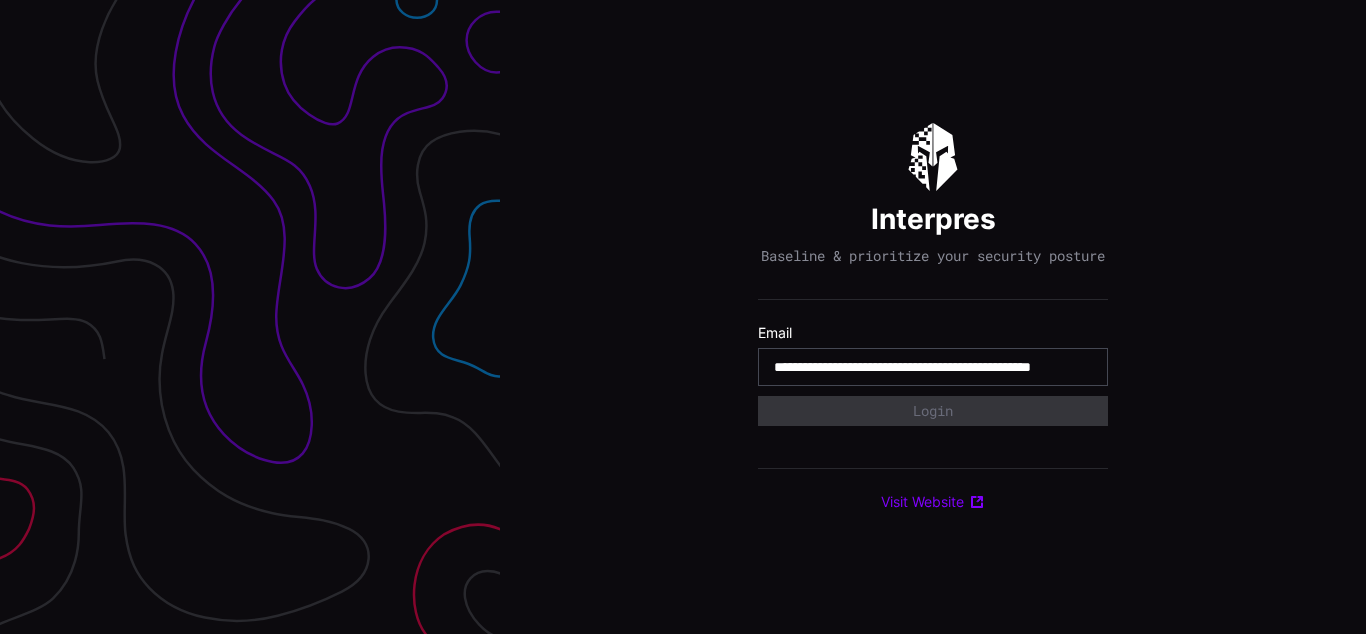 type on "**********" 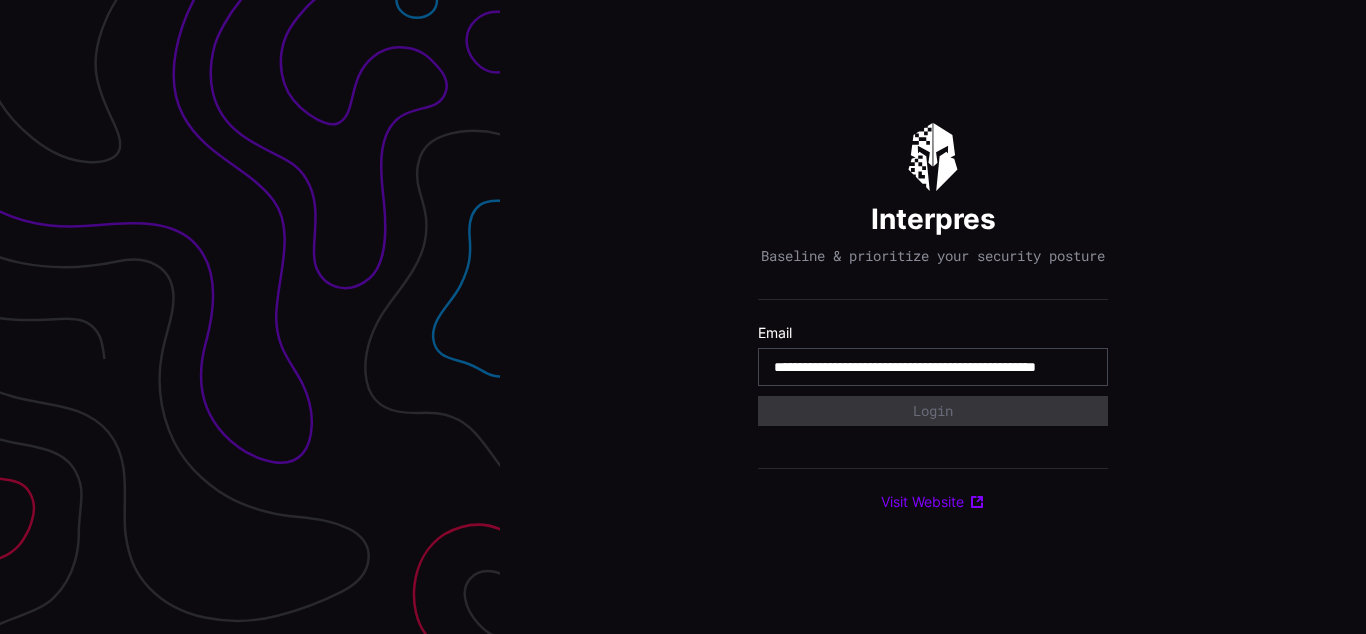click on "**********" at bounding box center [933, 367] 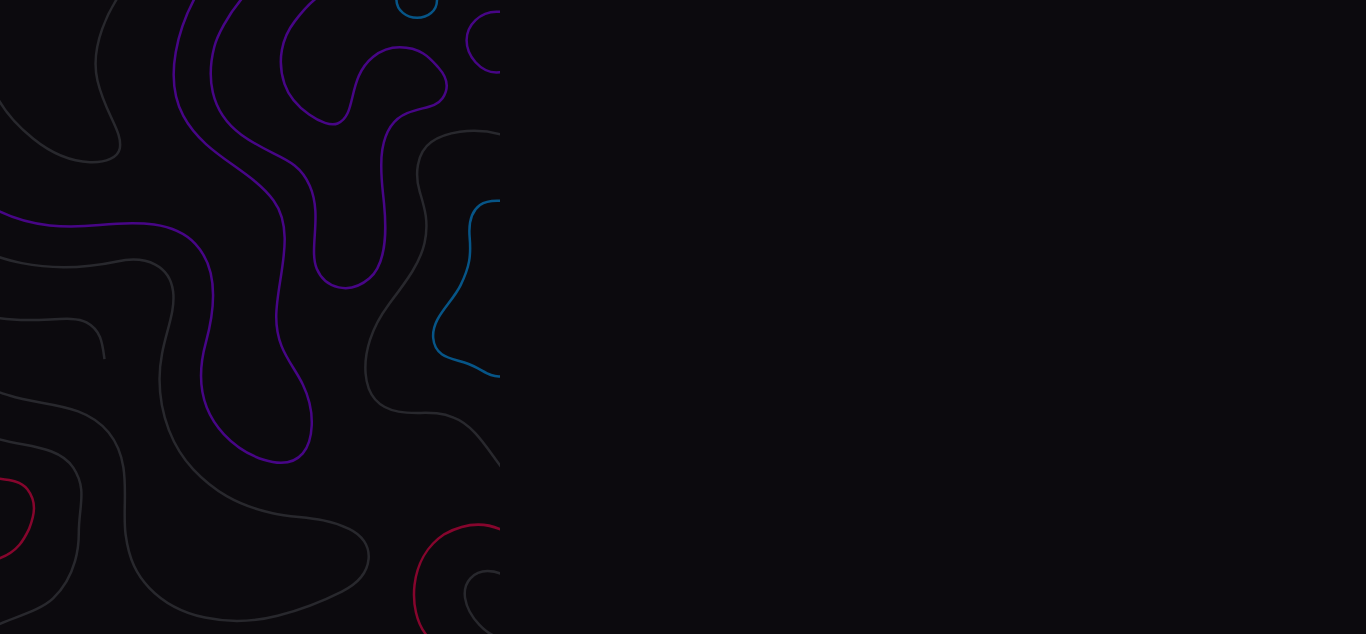 scroll, scrollTop: 0, scrollLeft: 0, axis: both 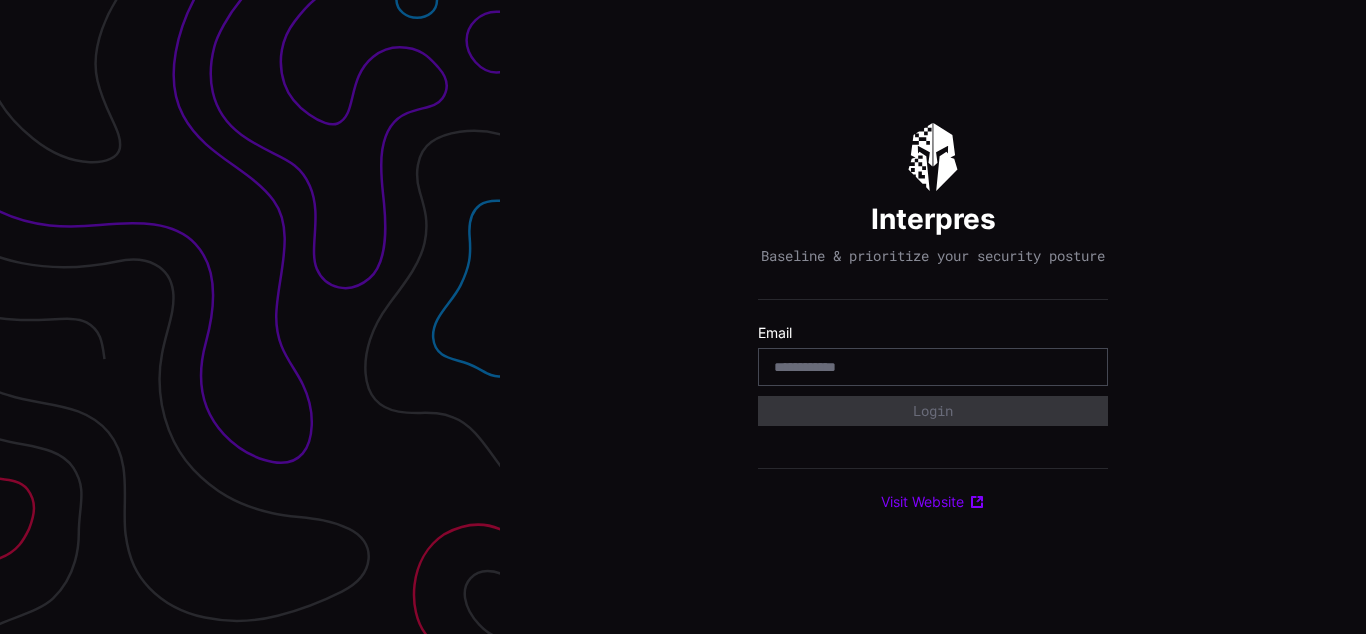 click on "Interpres Baseline & prioritize your security posture Email Login Visit Website" at bounding box center [933, 317] 